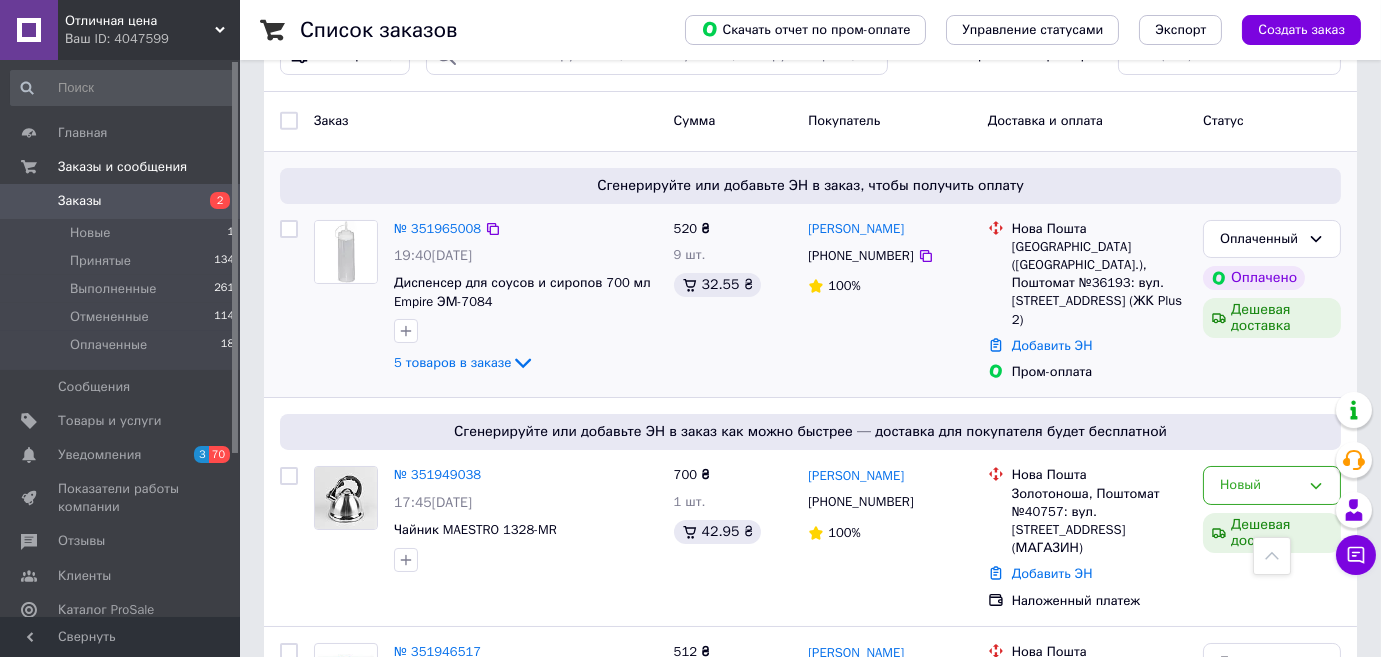 scroll, scrollTop: 0, scrollLeft: 0, axis: both 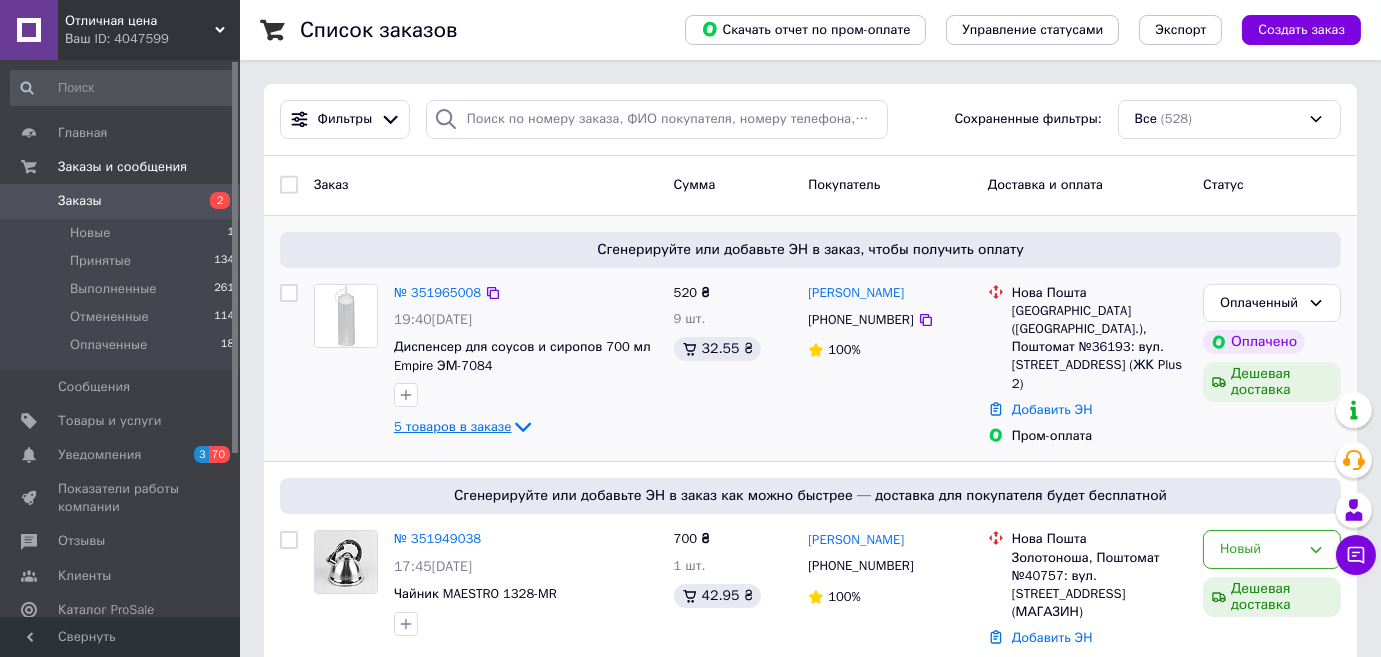 click 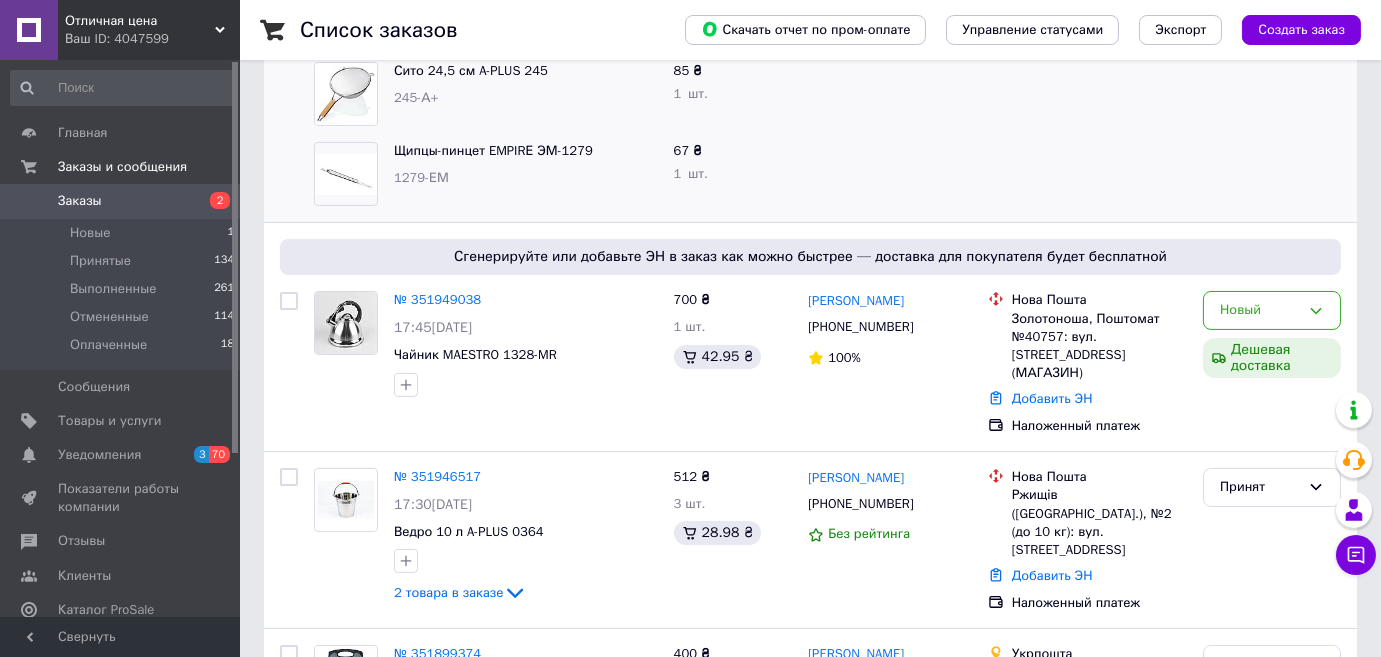 scroll, scrollTop: 727, scrollLeft: 0, axis: vertical 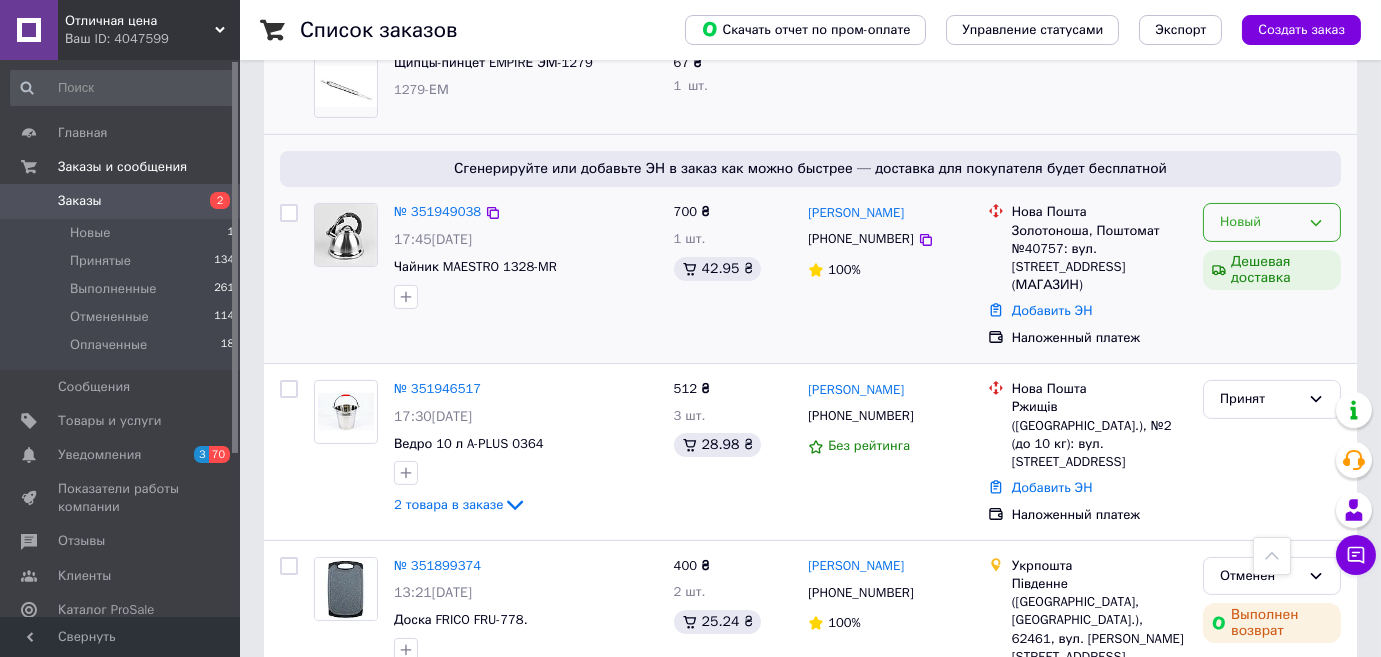 click 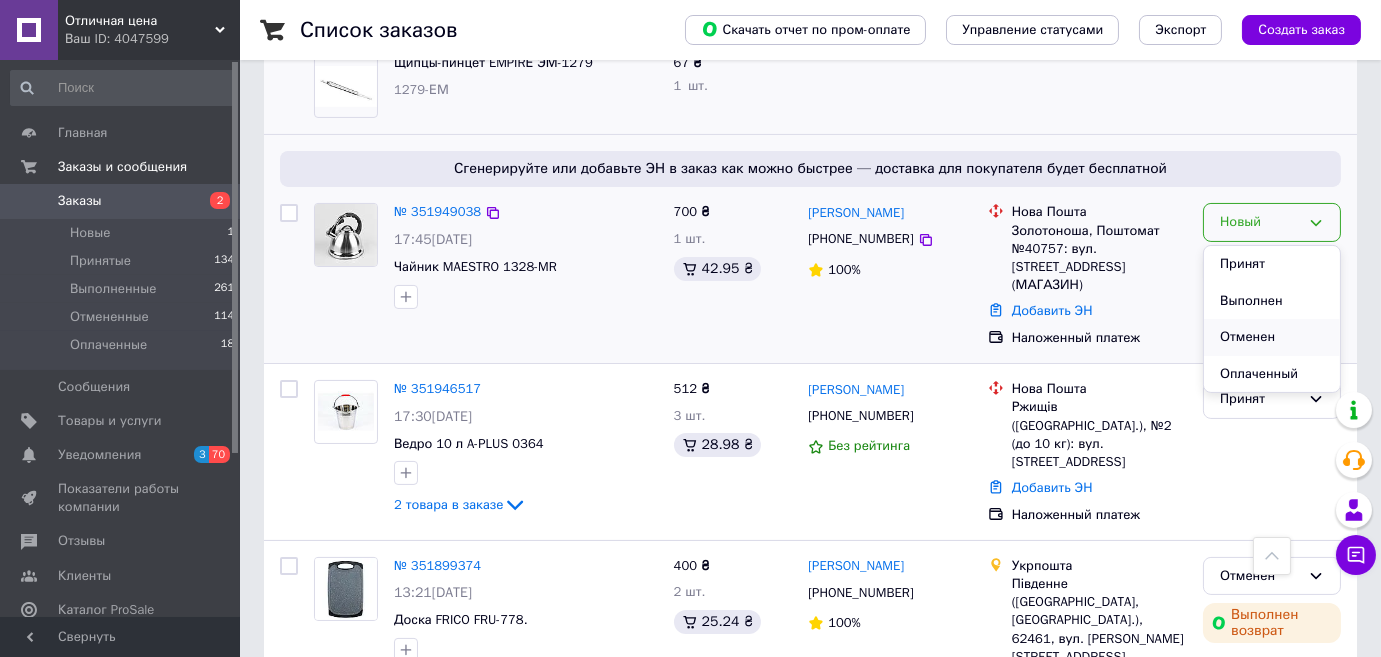 click on "Отменен" at bounding box center (1272, 337) 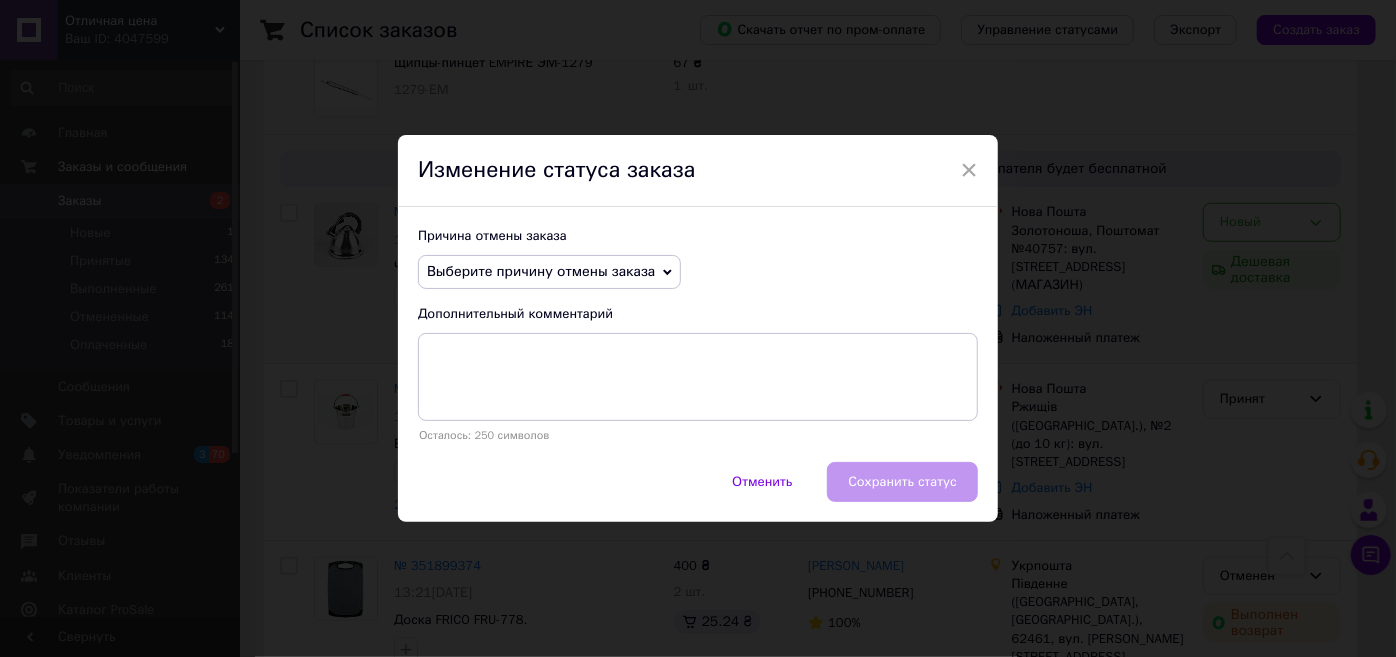 click 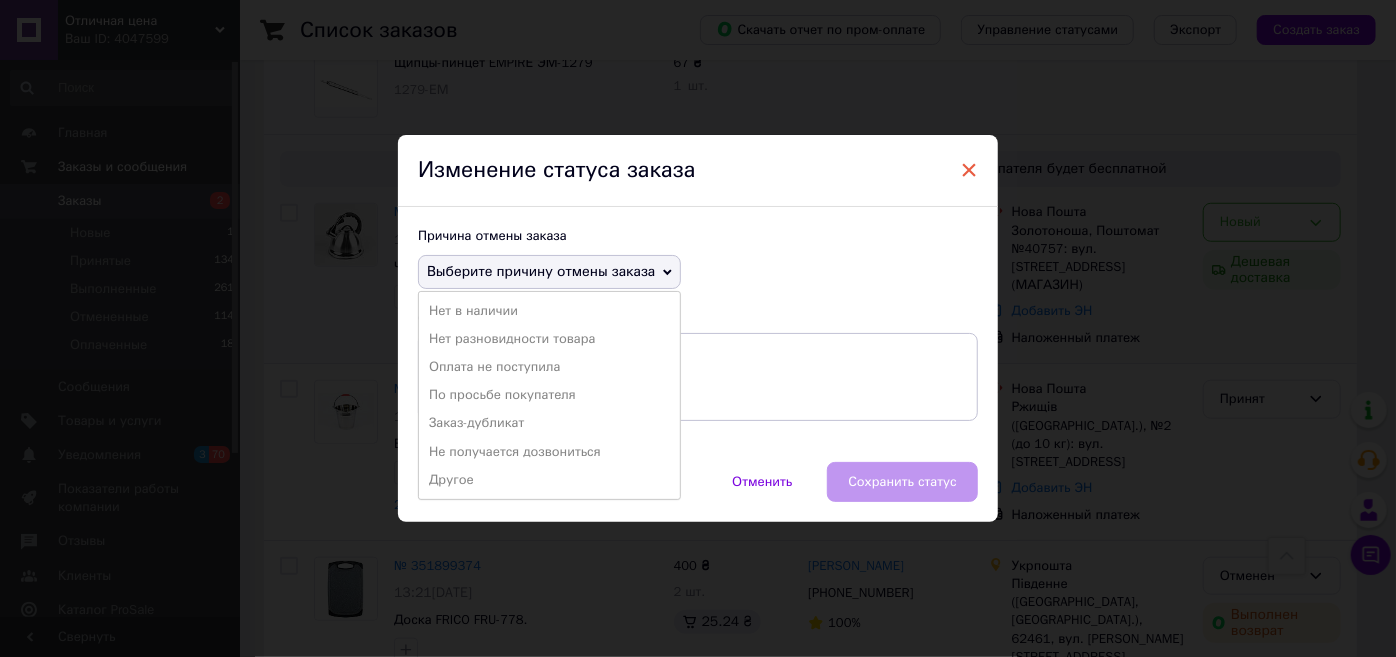click on "×" at bounding box center [969, 170] 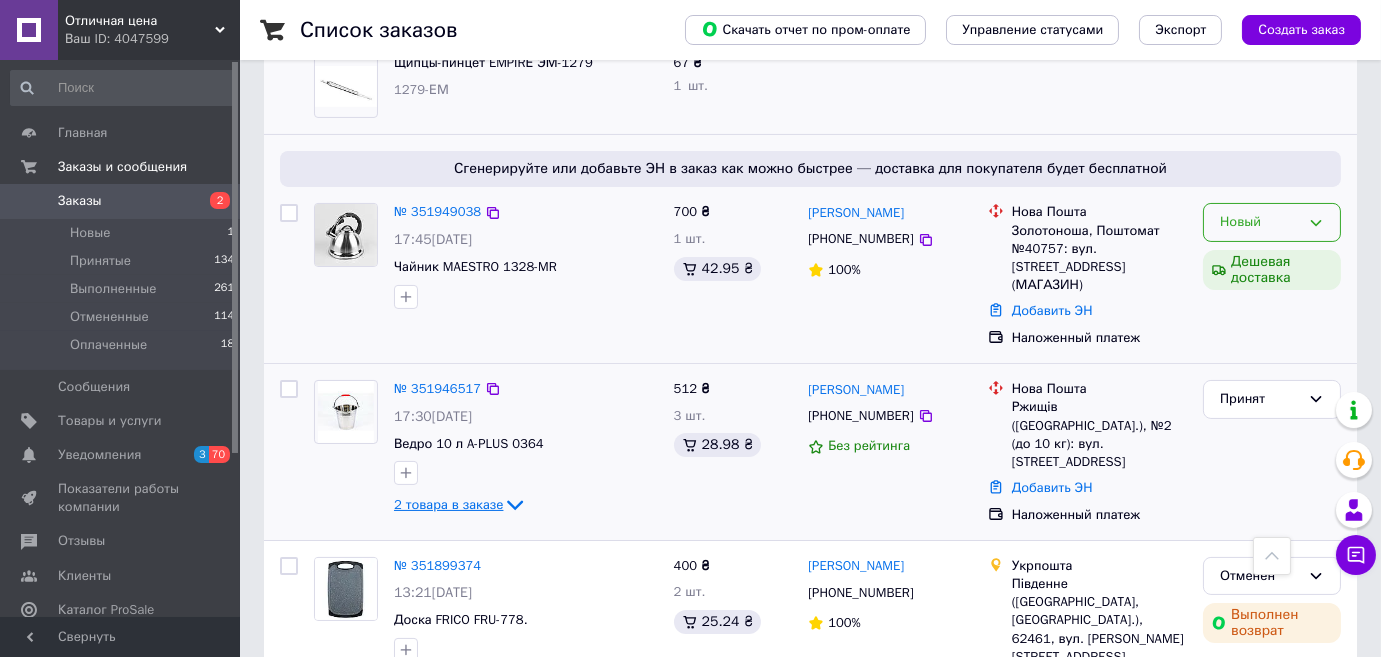 click 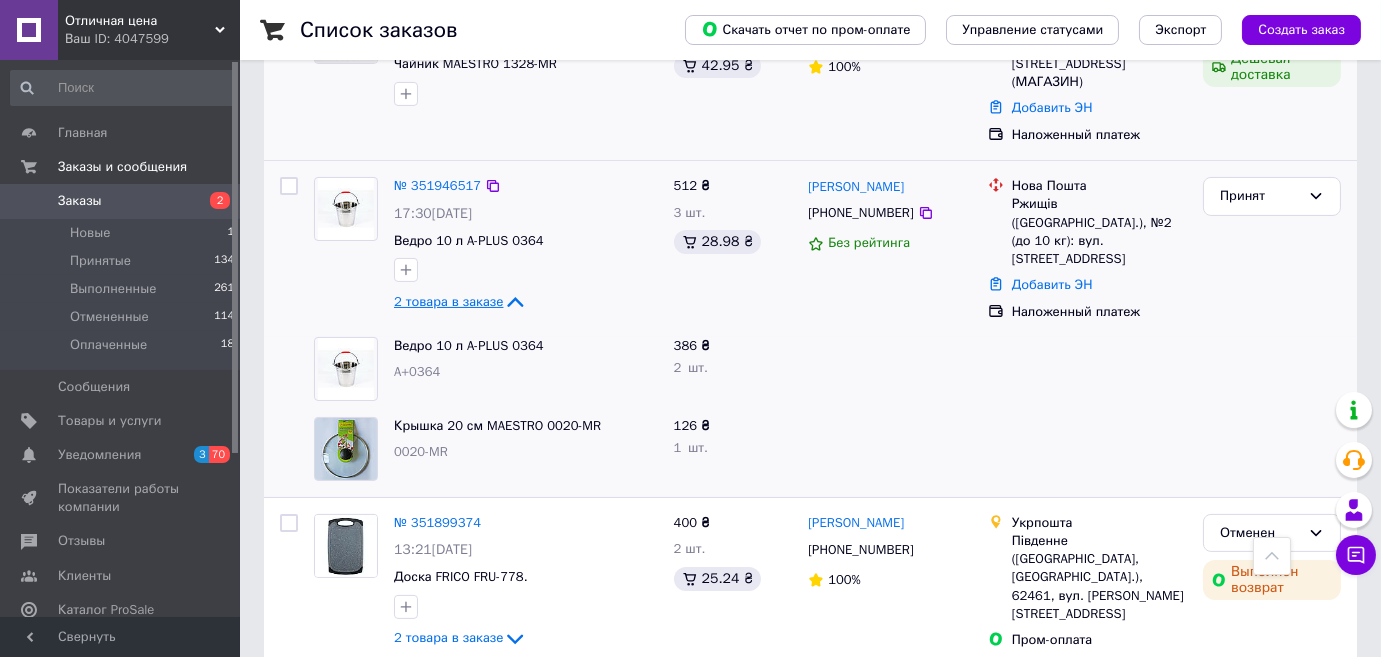 scroll, scrollTop: 1000, scrollLeft: 0, axis: vertical 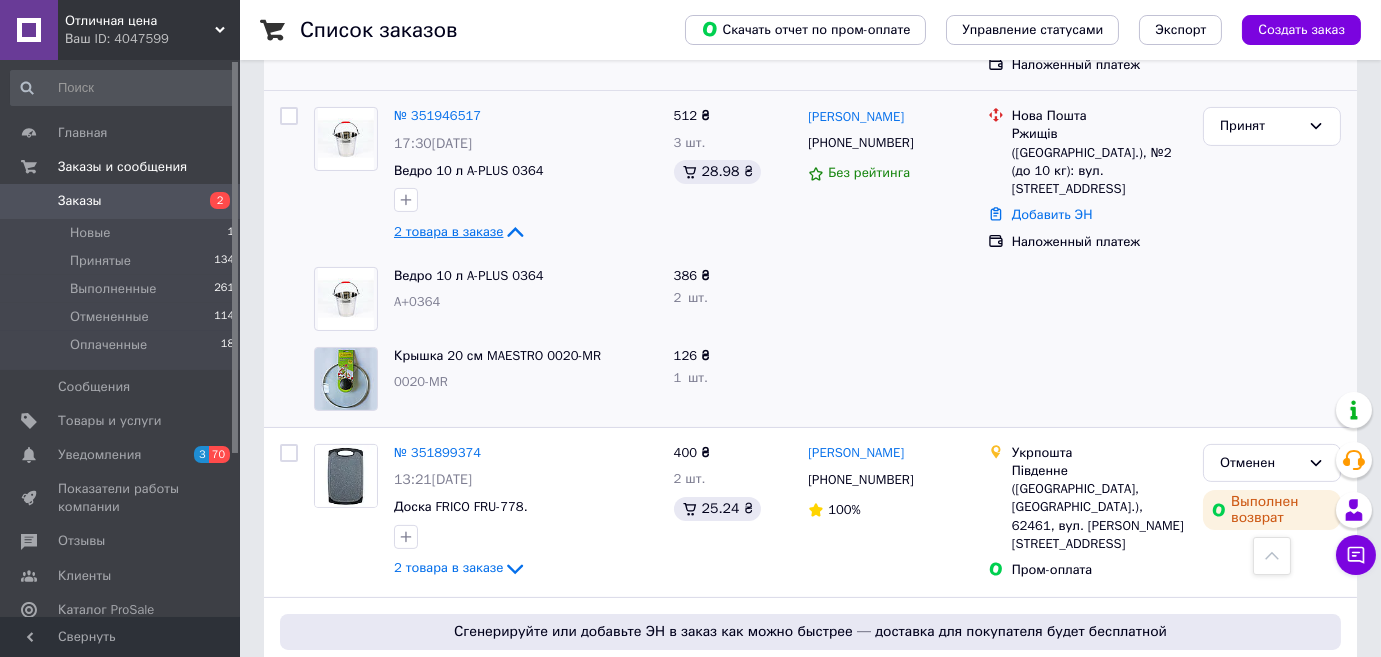 click 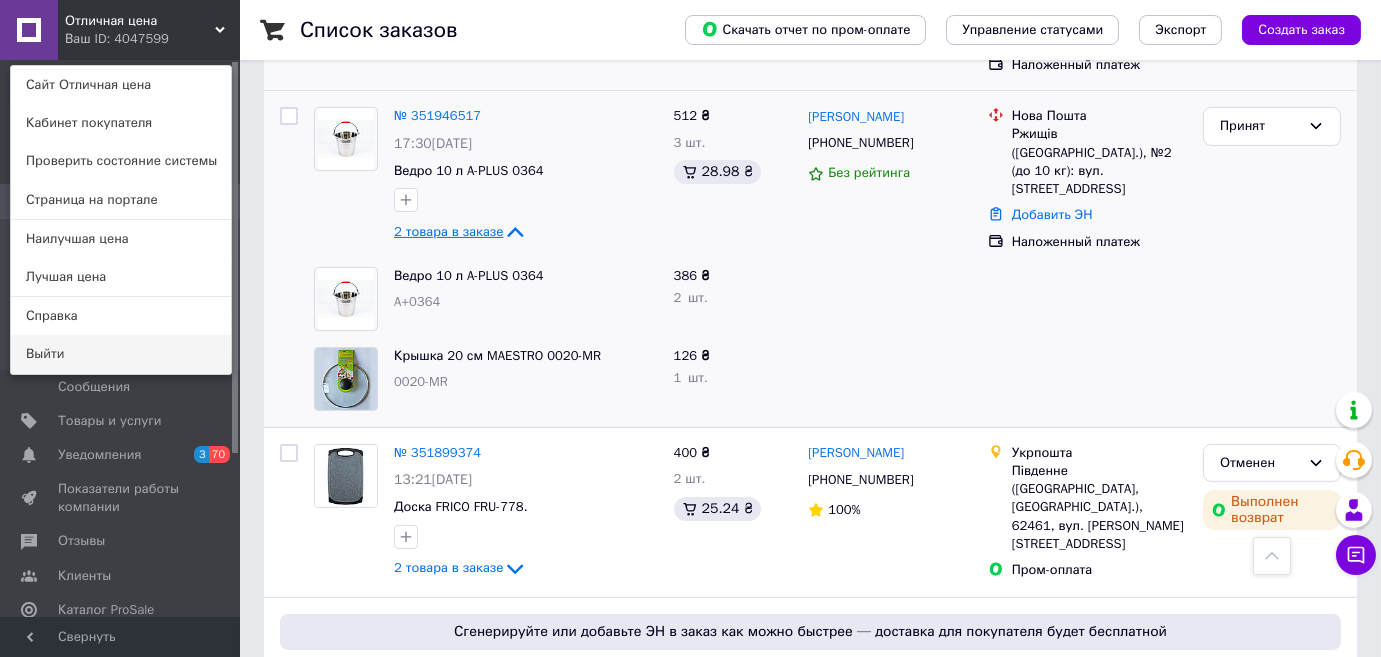 click on "Выйти" at bounding box center [121, 354] 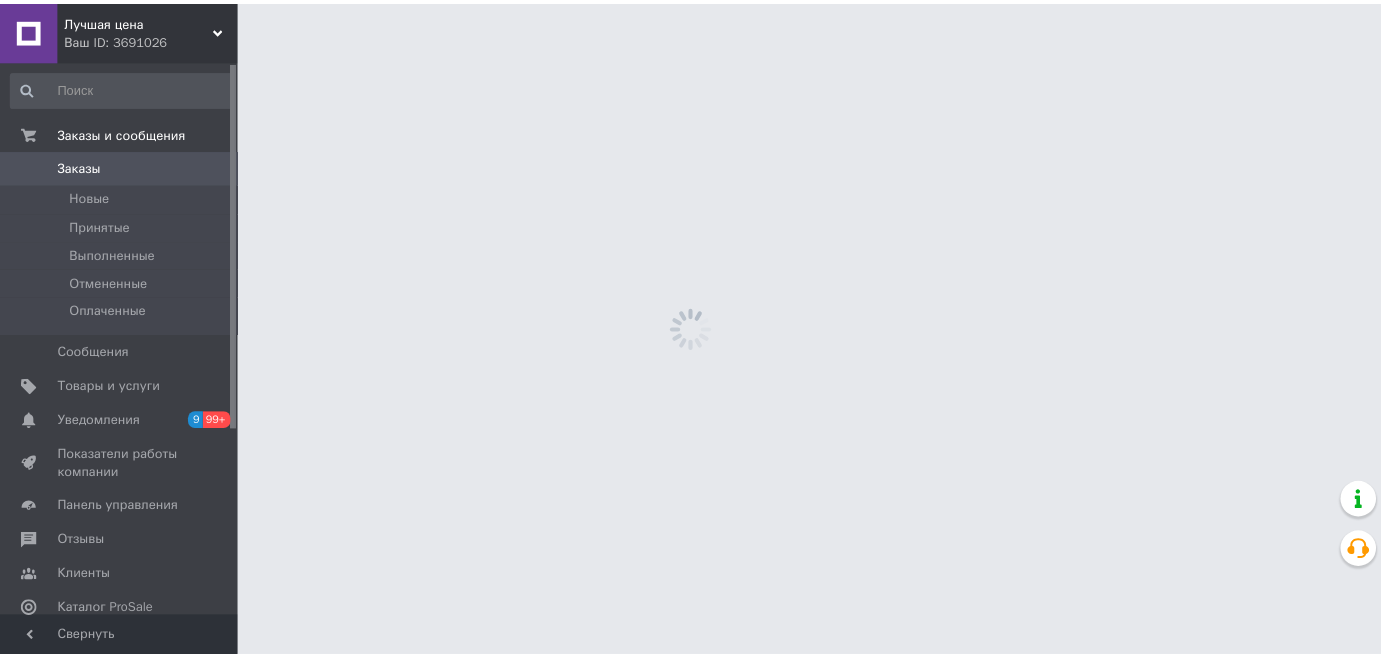 scroll, scrollTop: 0, scrollLeft: 0, axis: both 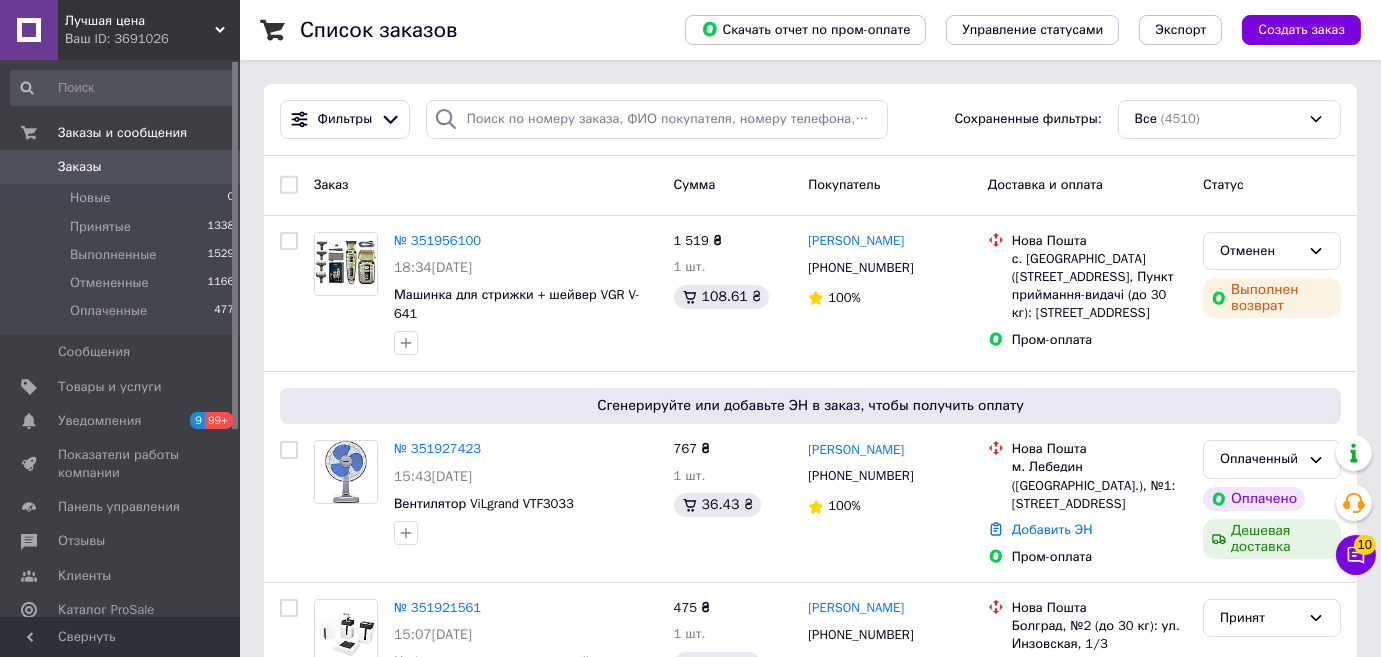 click 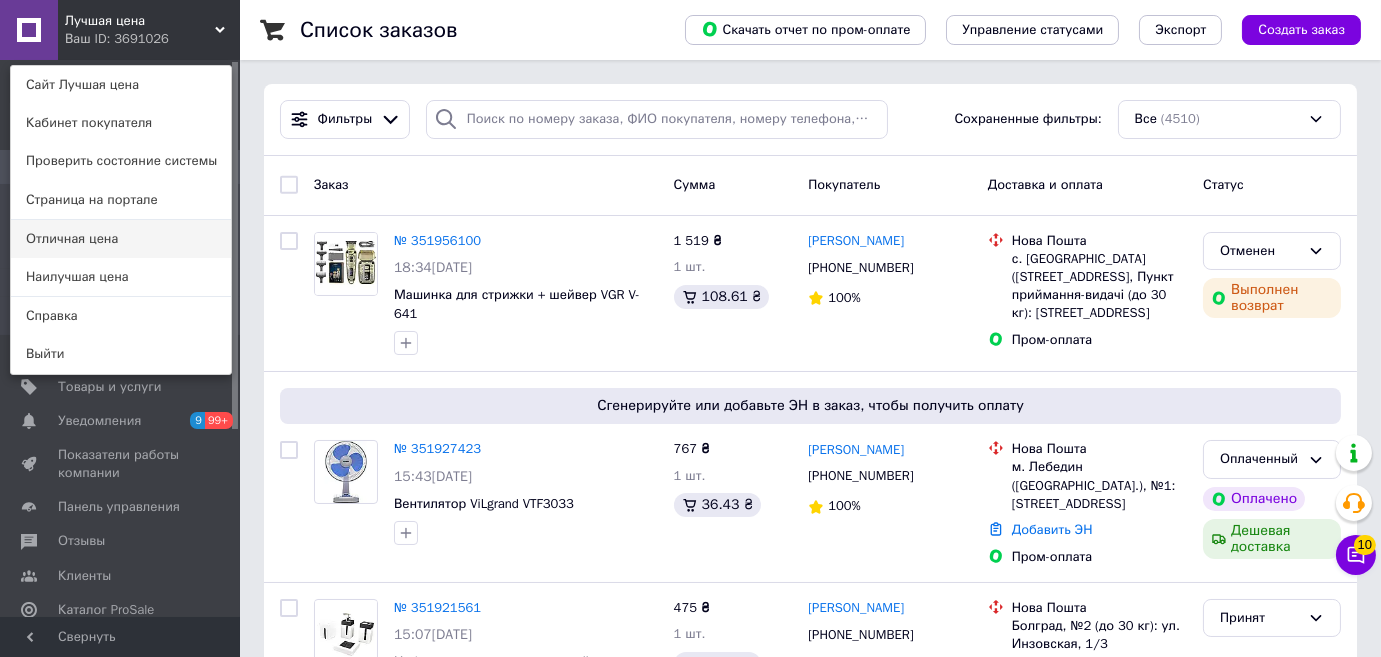 click on "Отличная цена" at bounding box center (121, 239) 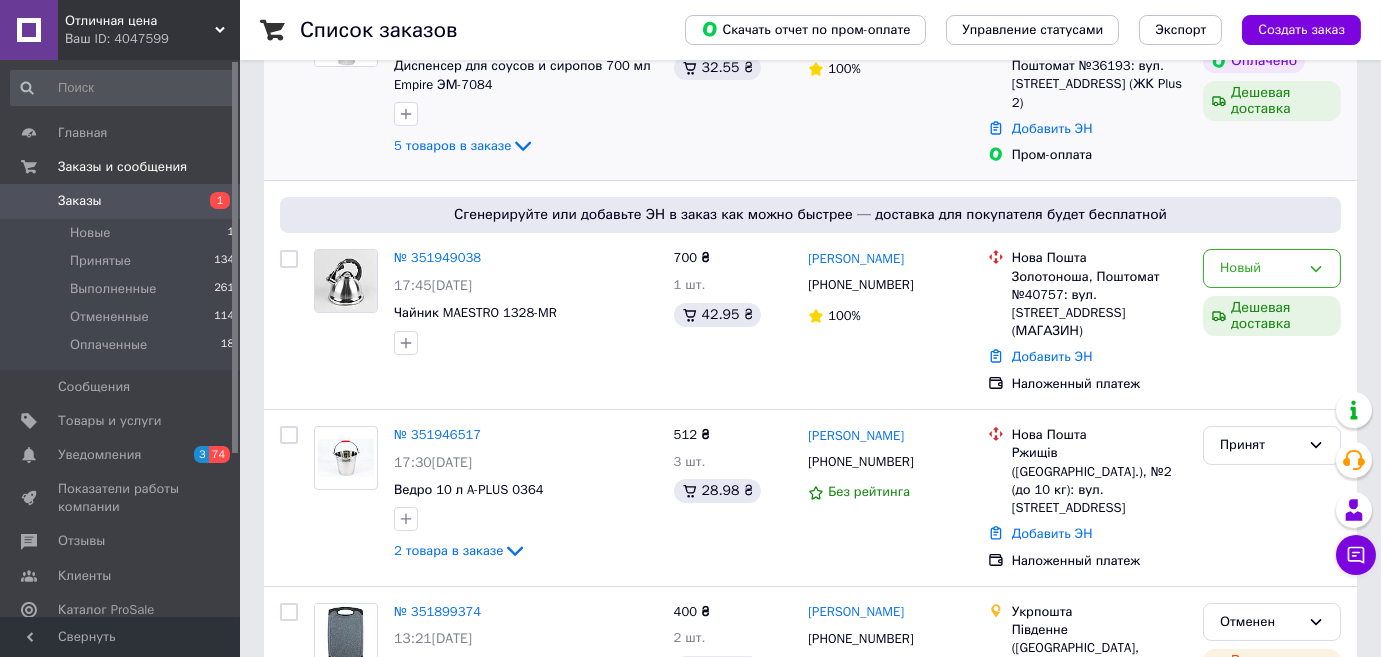 scroll, scrollTop: 363, scrollLeft: 0, axis: vertical 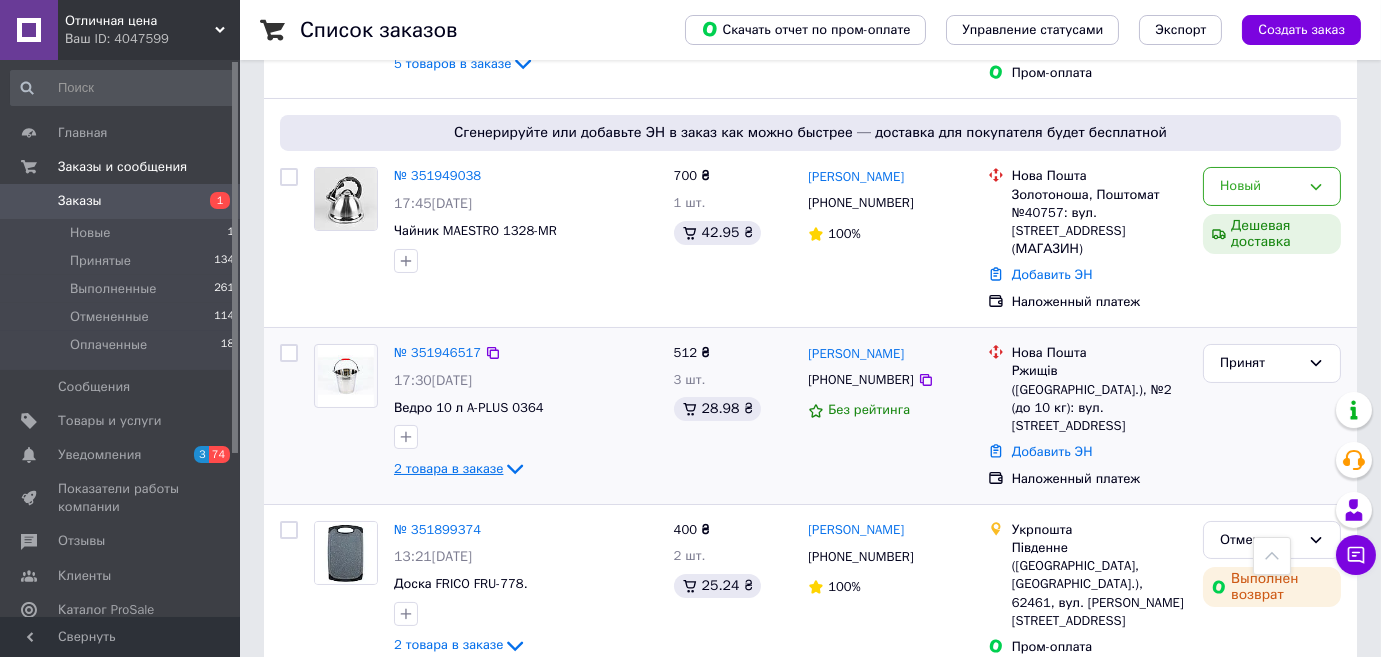 click 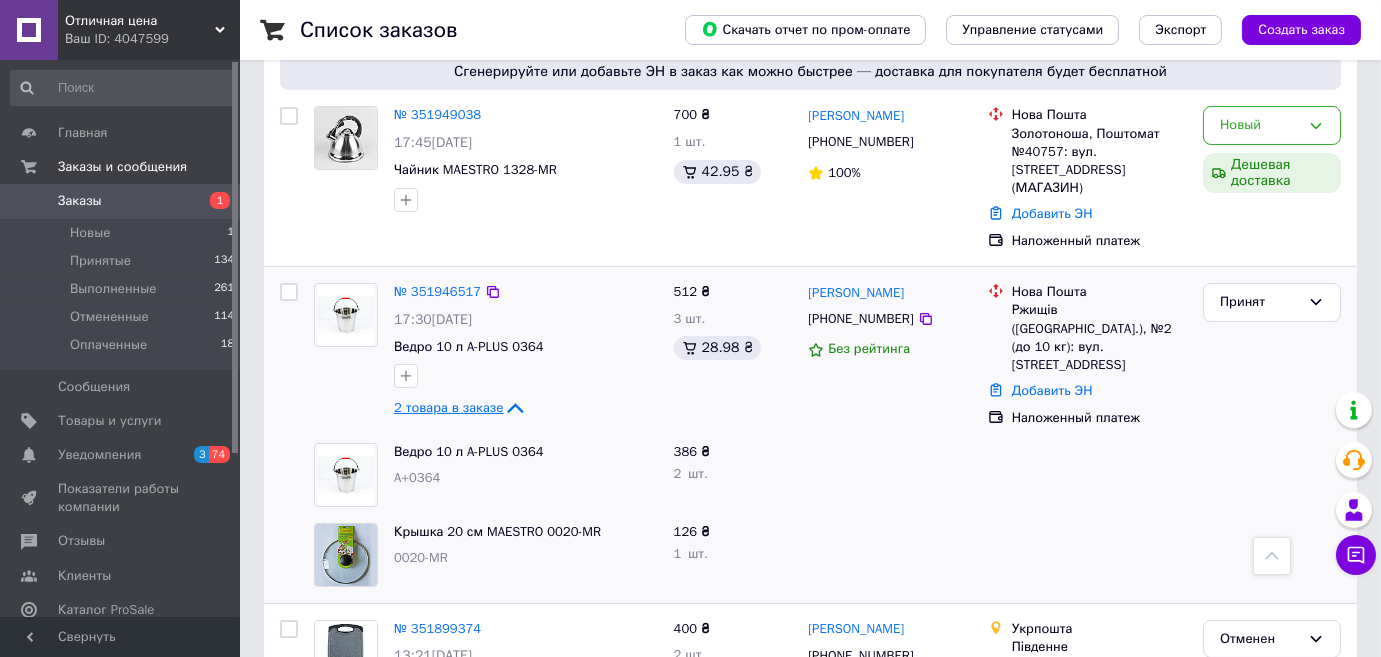 scroll, scrollTop: 454, scrollLeft: 0, axis: vertical 